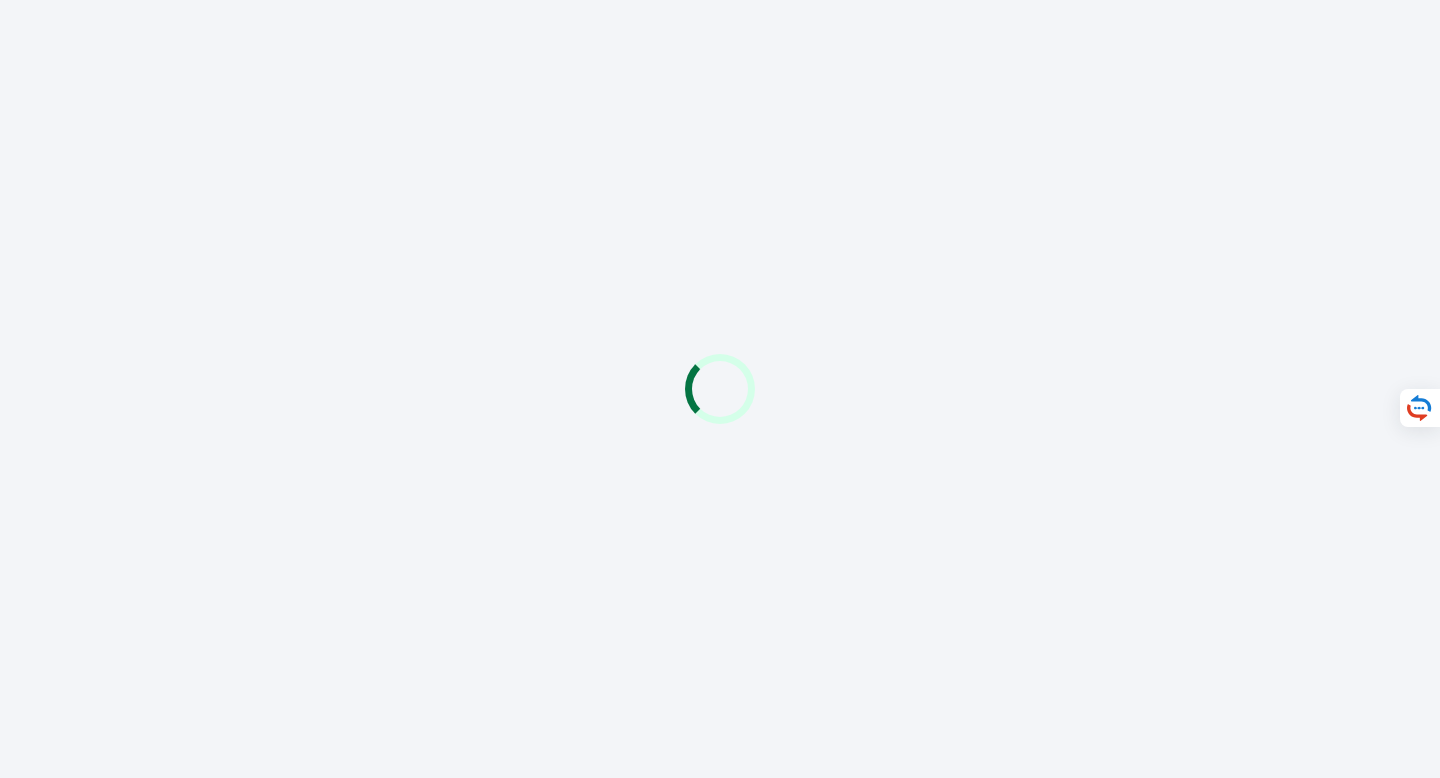 scroll, scrollTop: 0, scrollLeft: 0, axis: both 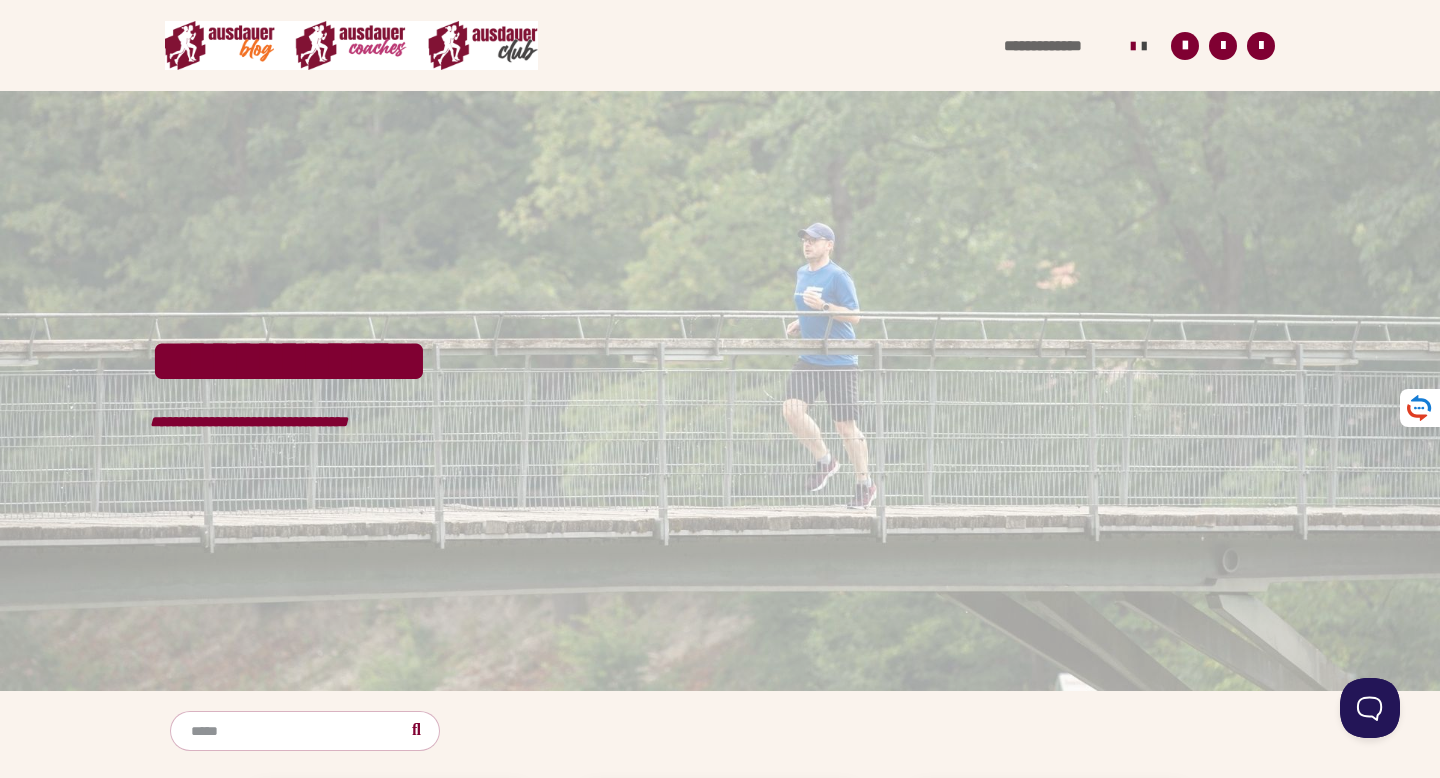 click on "**********" at bounding box center (1052, 46) 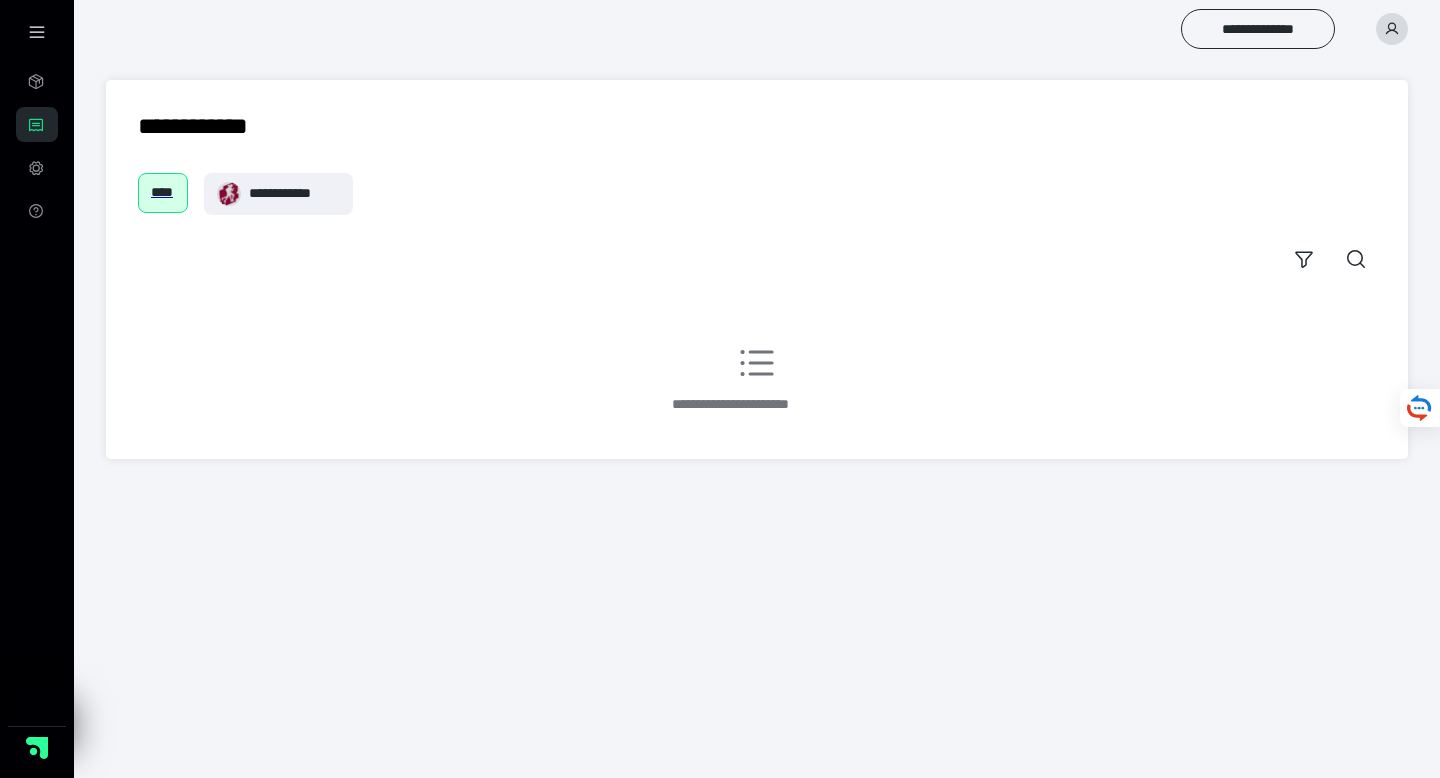 scroll, scrollTop: 0, scrollLeft: 0, axis: both 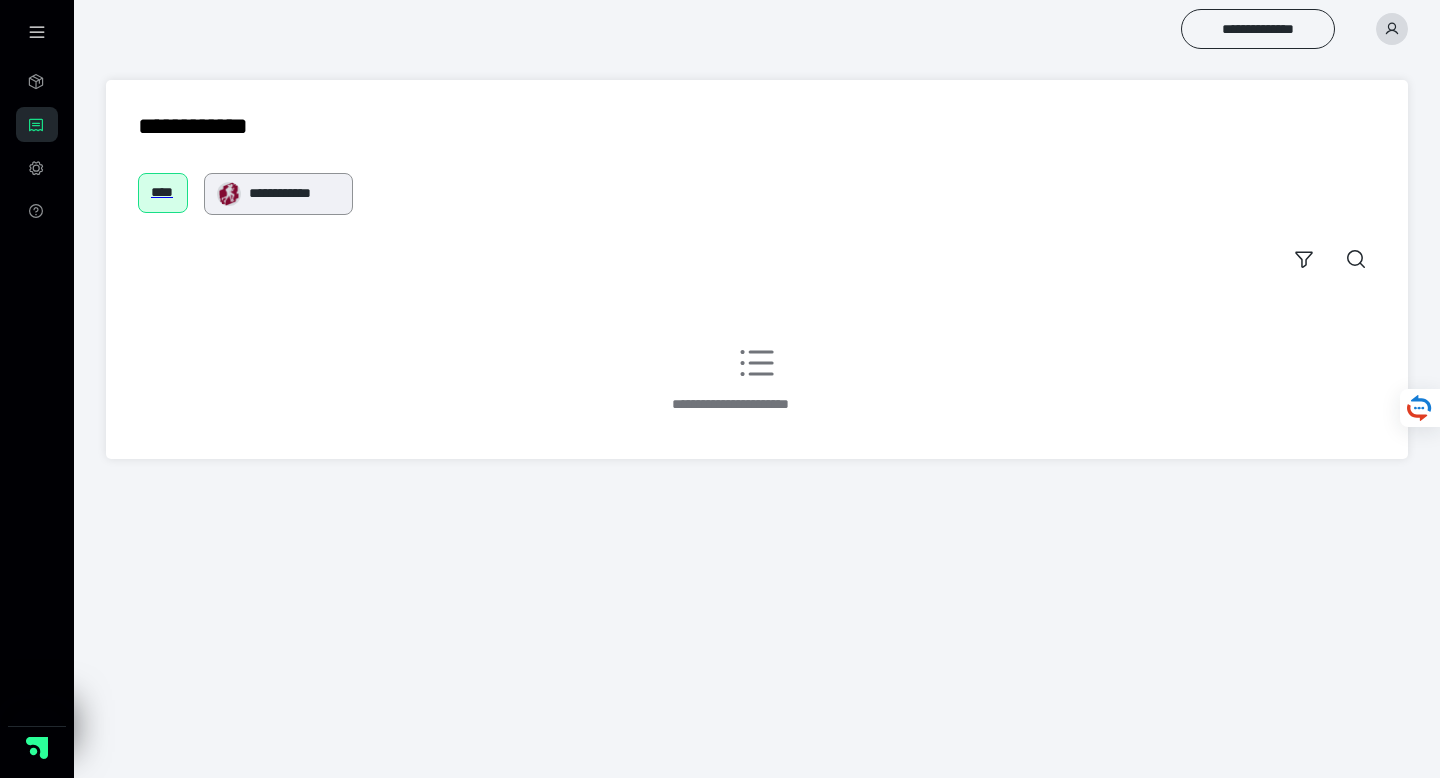 click on "**********" at bounding box center (294, 193) 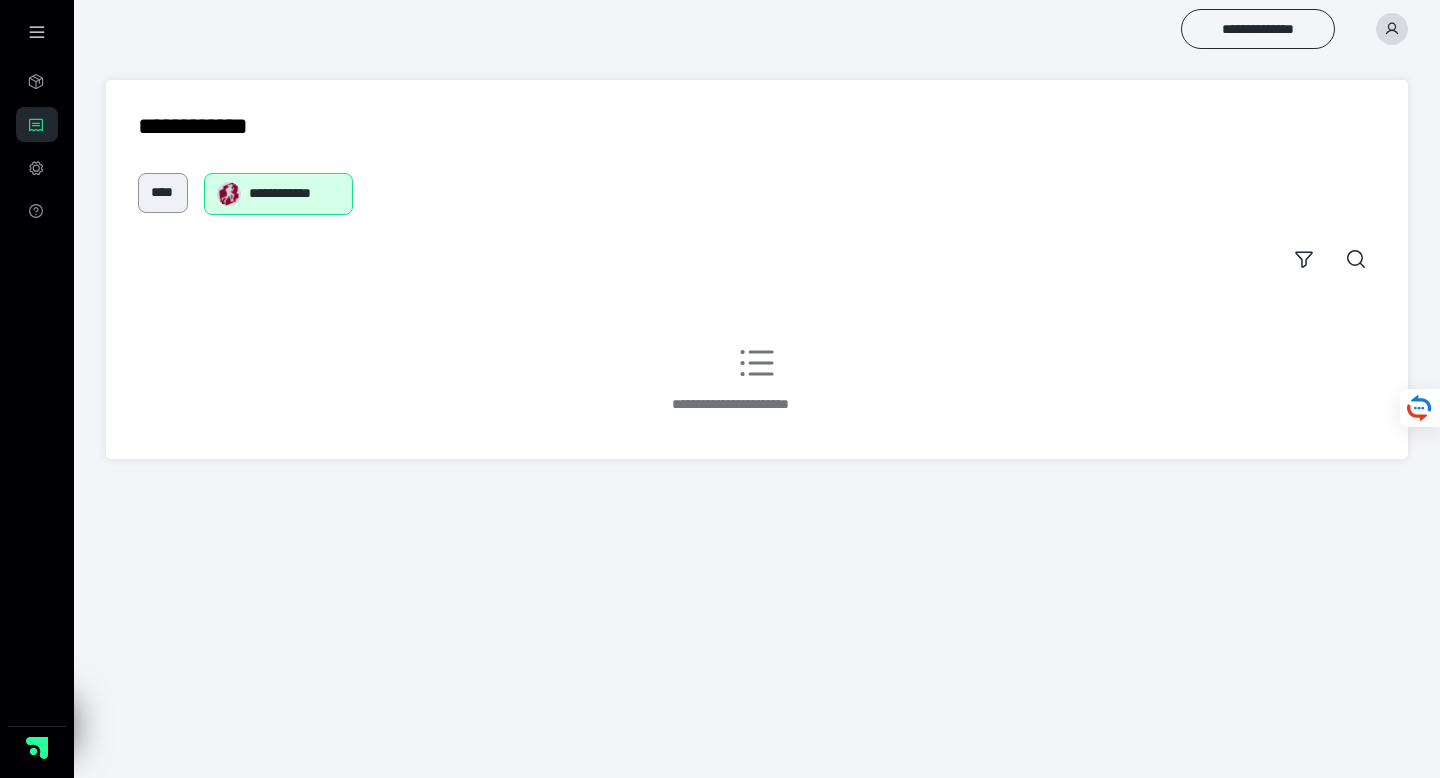 click on "****" at bounding box center [163, 192] 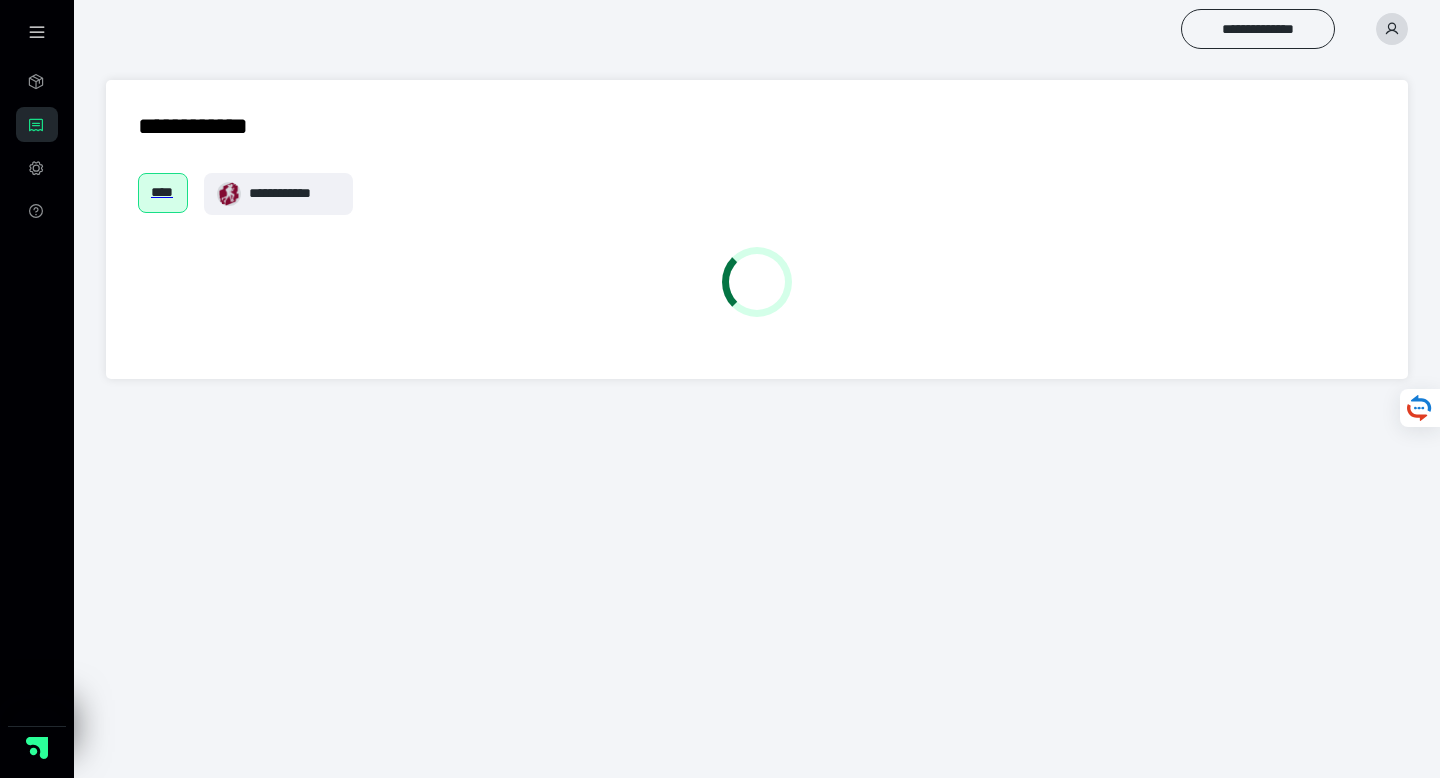 scroll, scrollTop: 0, scrollLeft: 0, axis: both 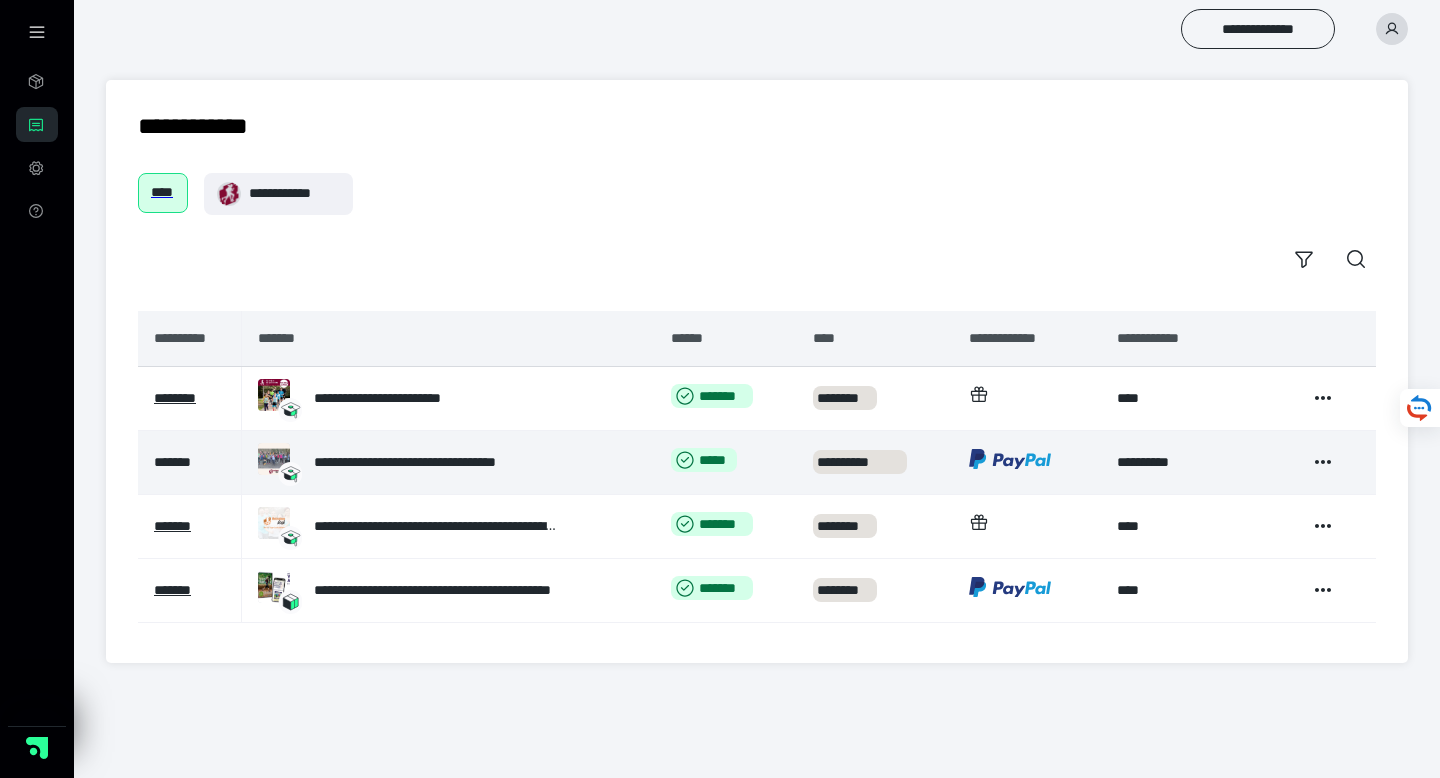 click on "*******" at bounding box center (172, 462) 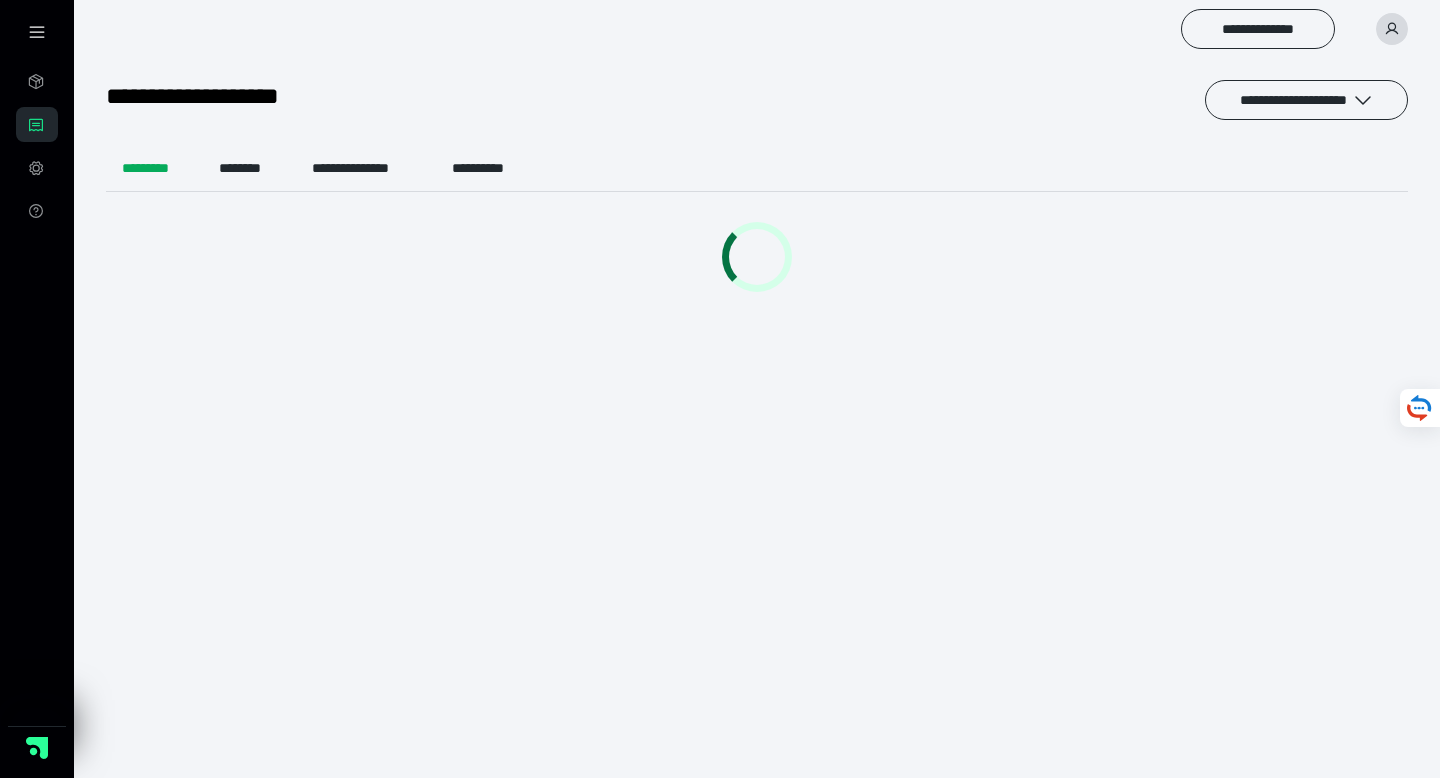 scroll, scrollTop: 0, scrollLeft: 0, axis: both 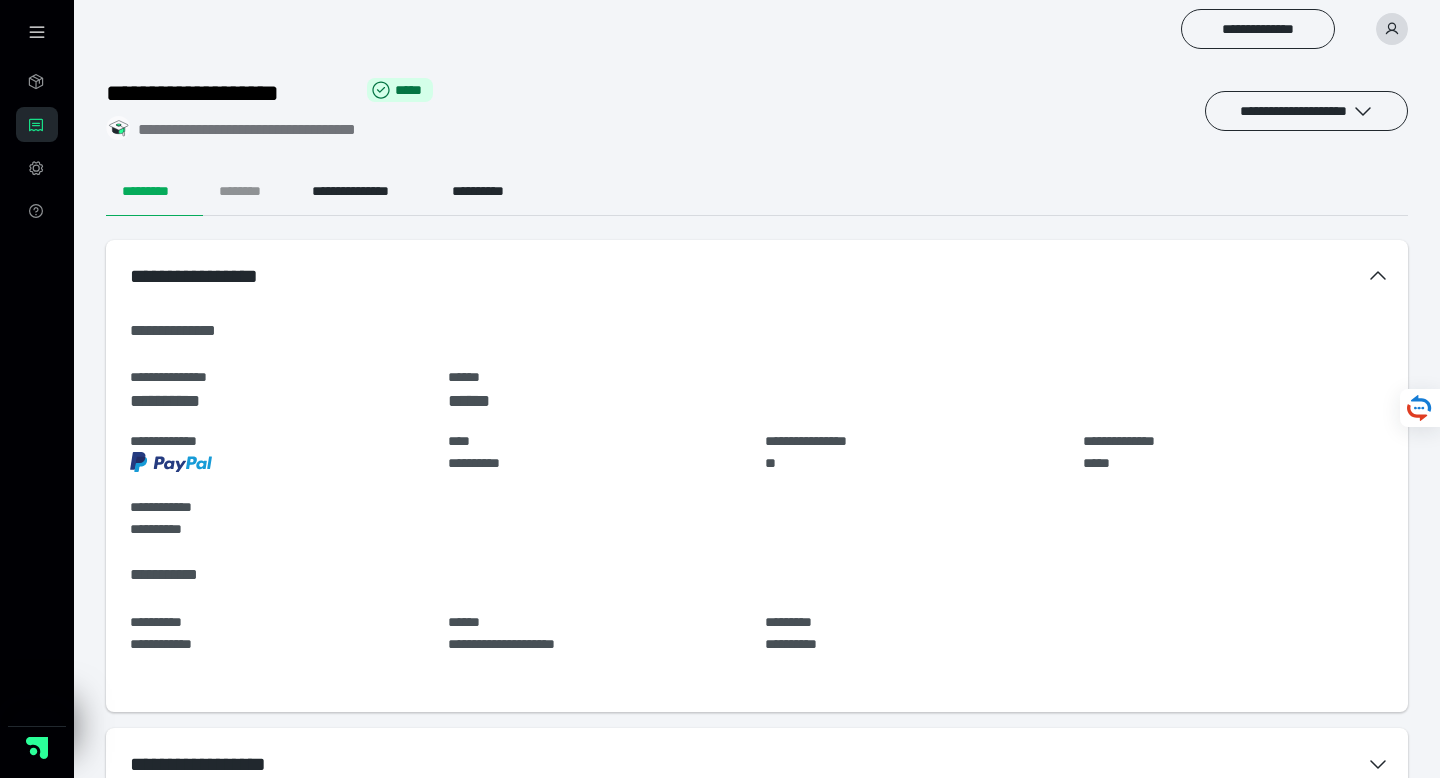 click on "********" at bounding box center (249, 192) 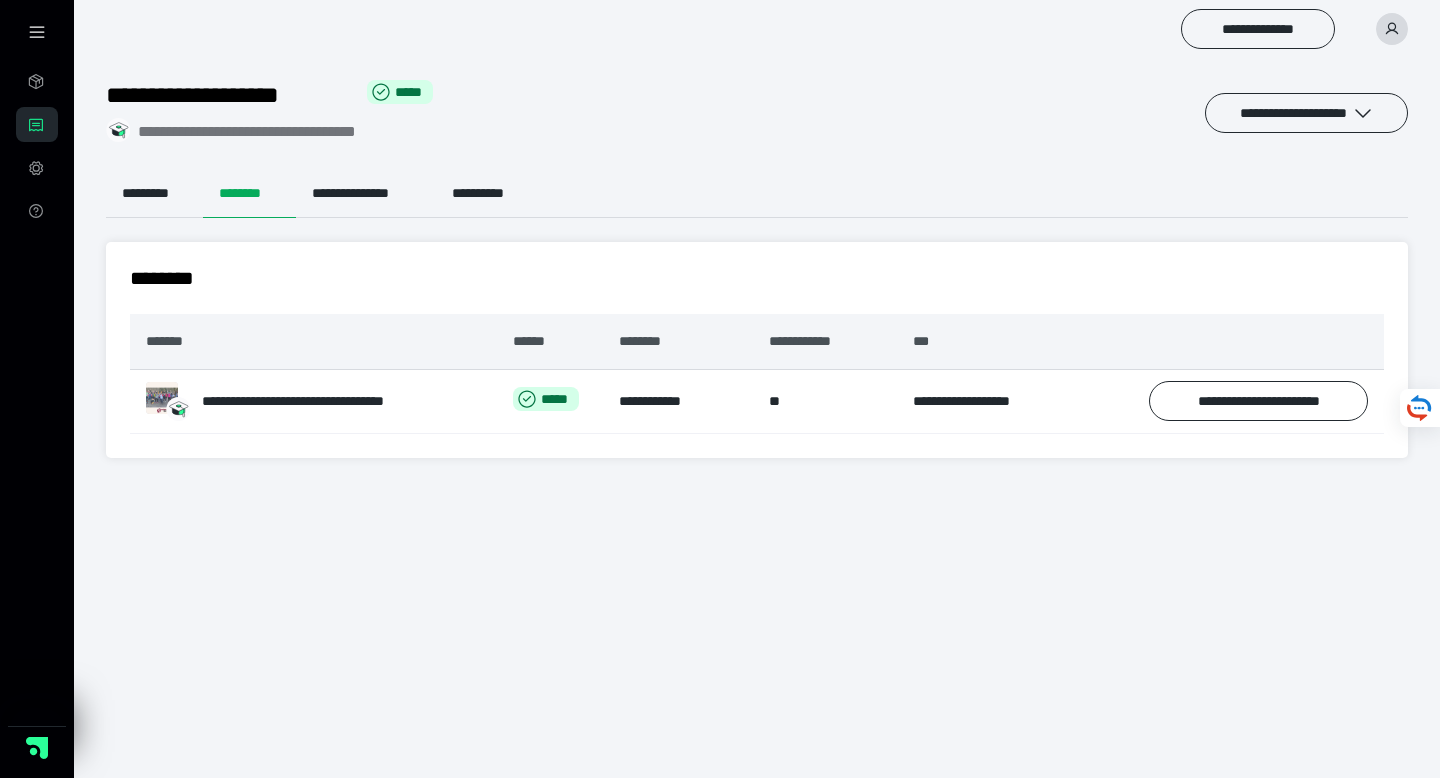 click 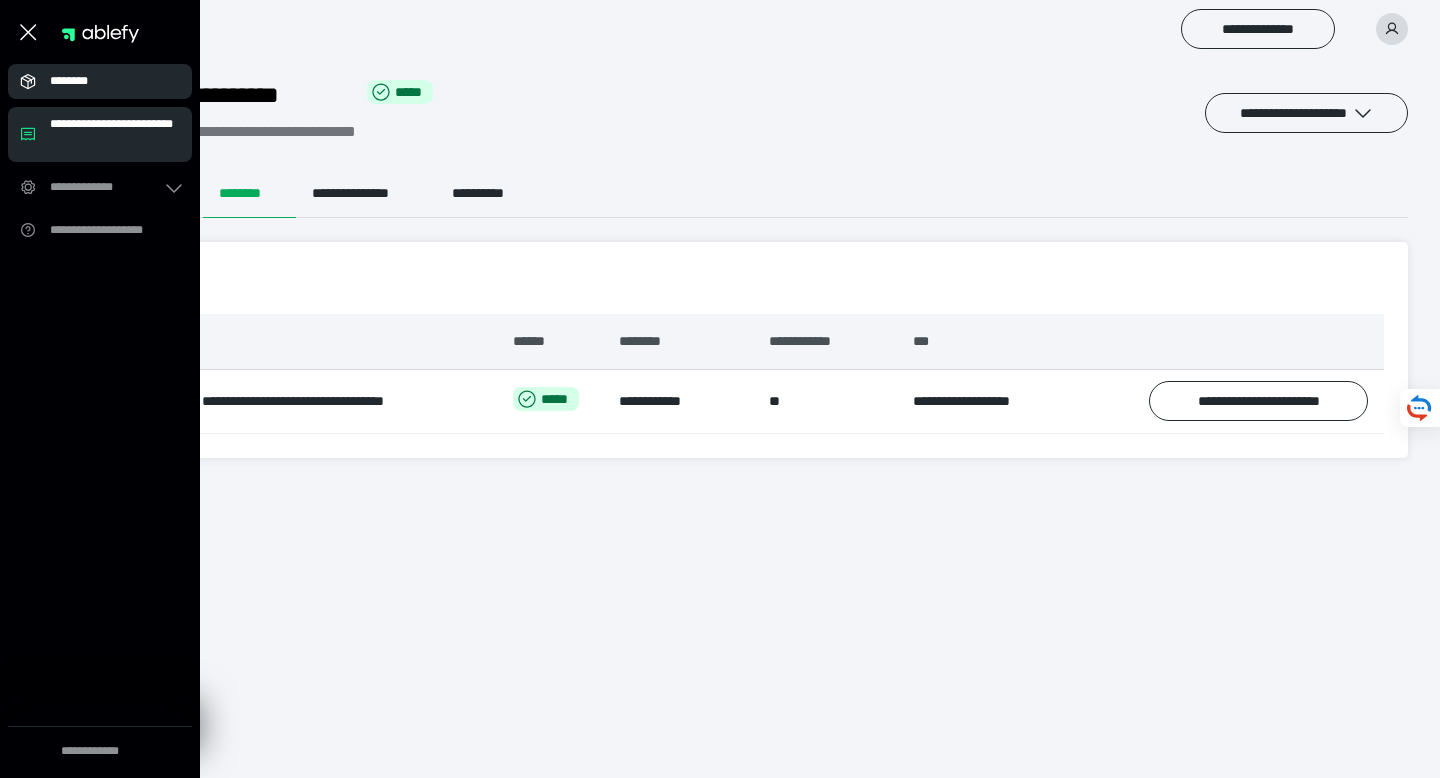click on "********" at bounding box center (106, 81) 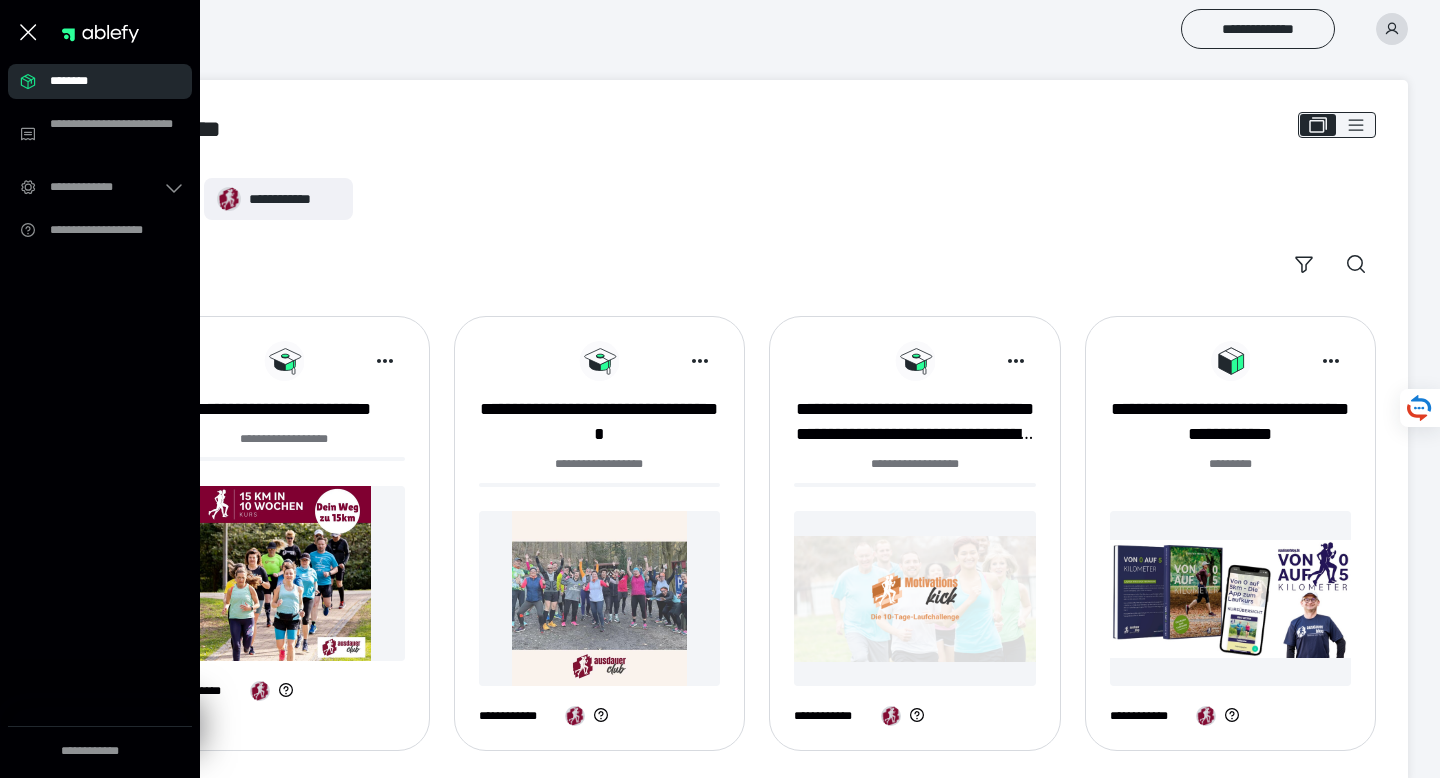 scroll, scrollTop: 29, scrollLeft: 0, axis: vertical 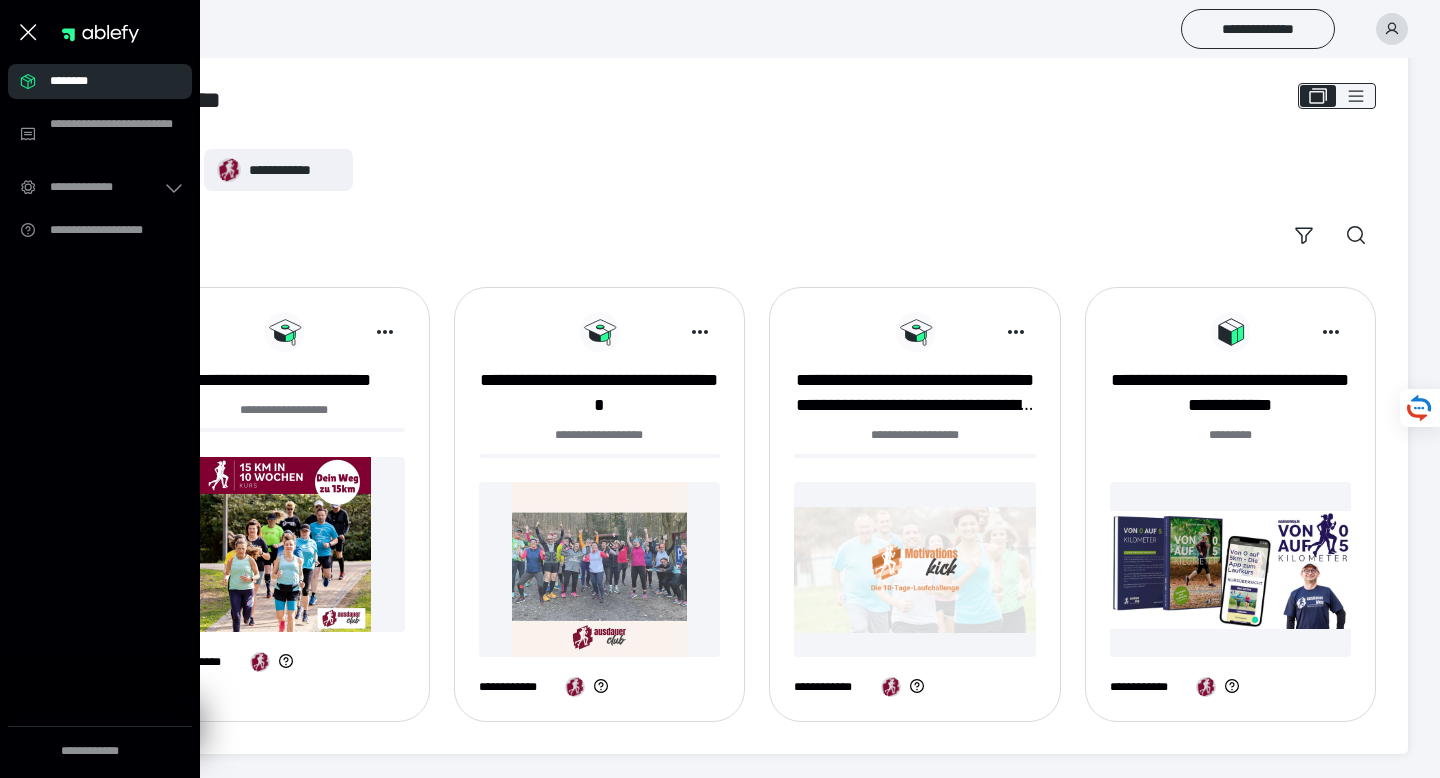 click on "**********" at bounding box center [757, 202] 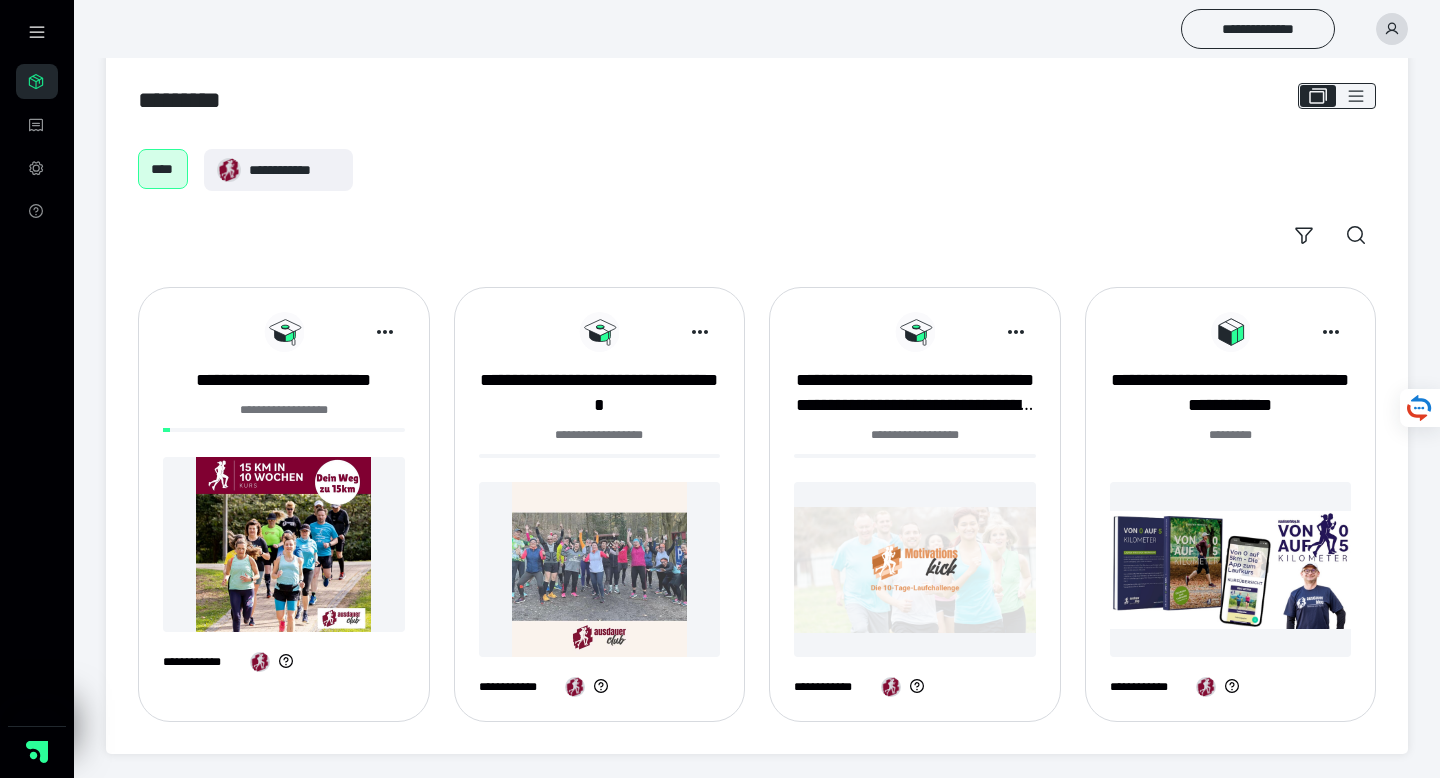 click on "****" at bounding box center [163, 169] 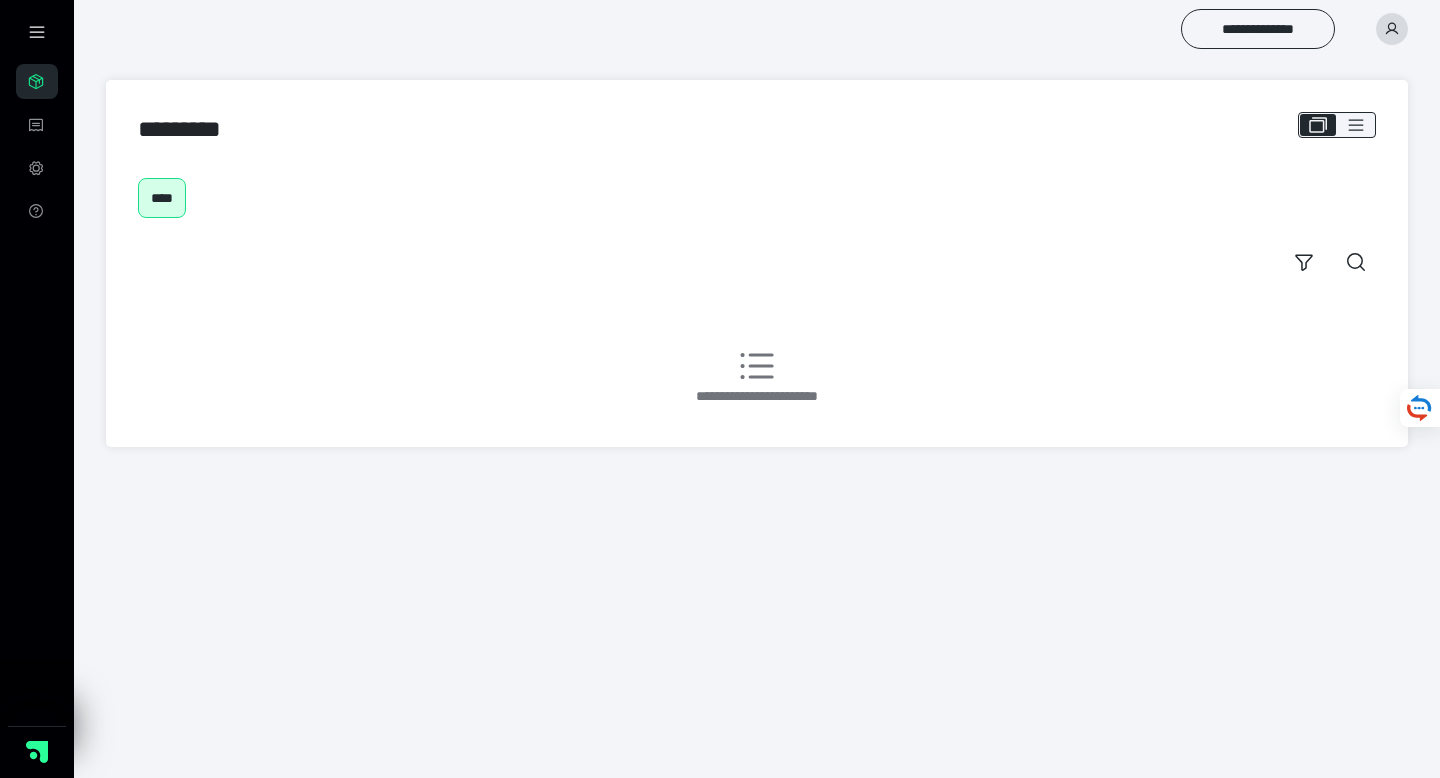 scroll, scrollTop: 0, scrollLeft: 0, axis: both 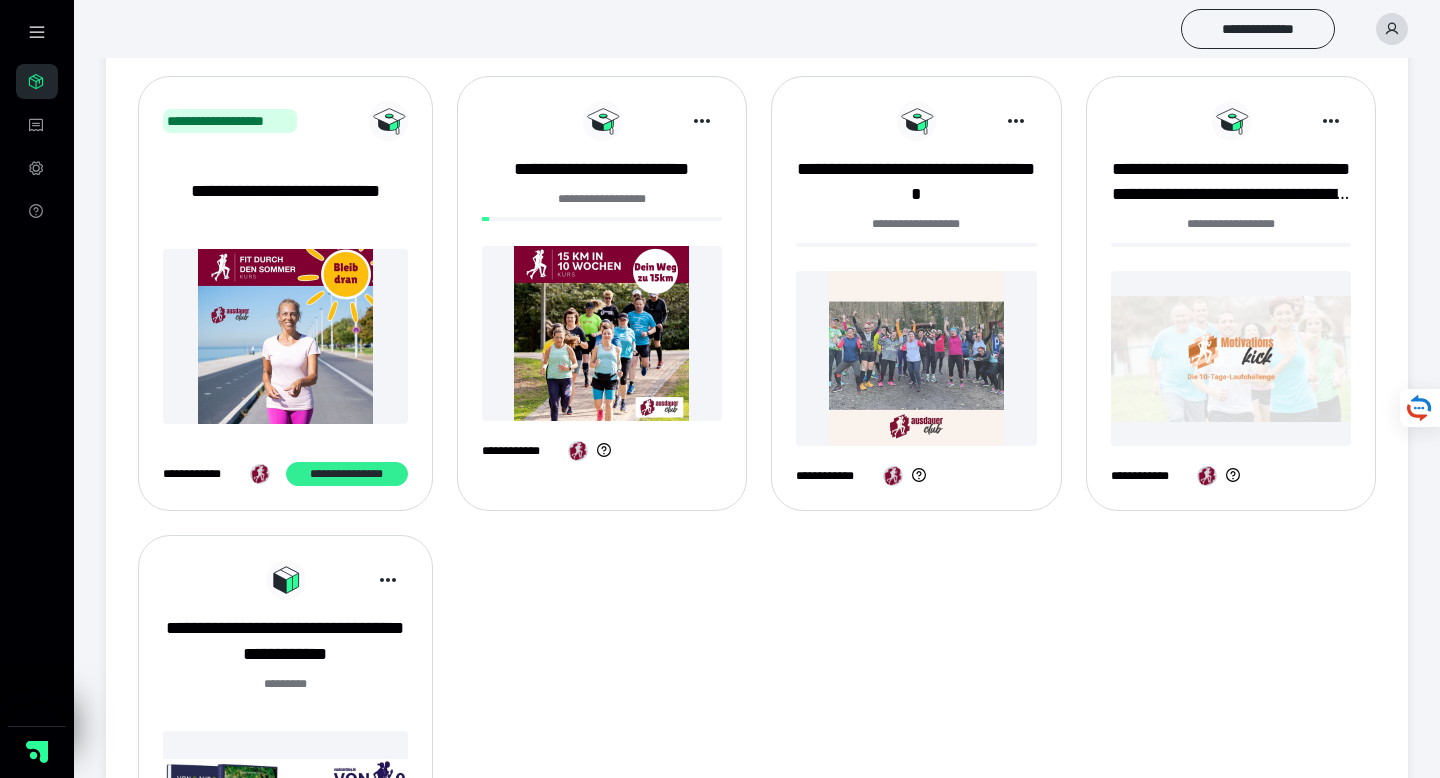 click on "**********" at bounding box center (347, 474) 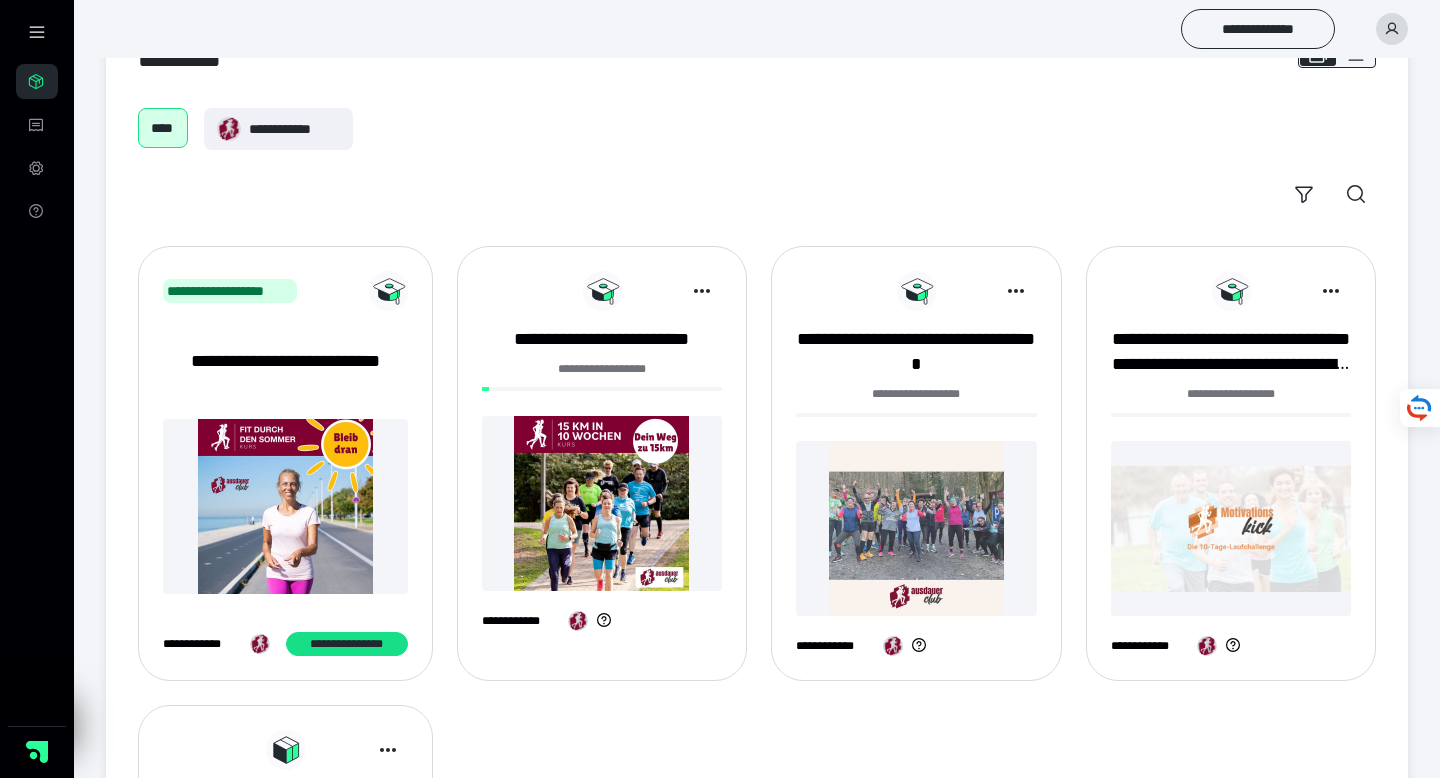 scroll, scrollTop: 78, scrollLeft: 0, axis: vertical 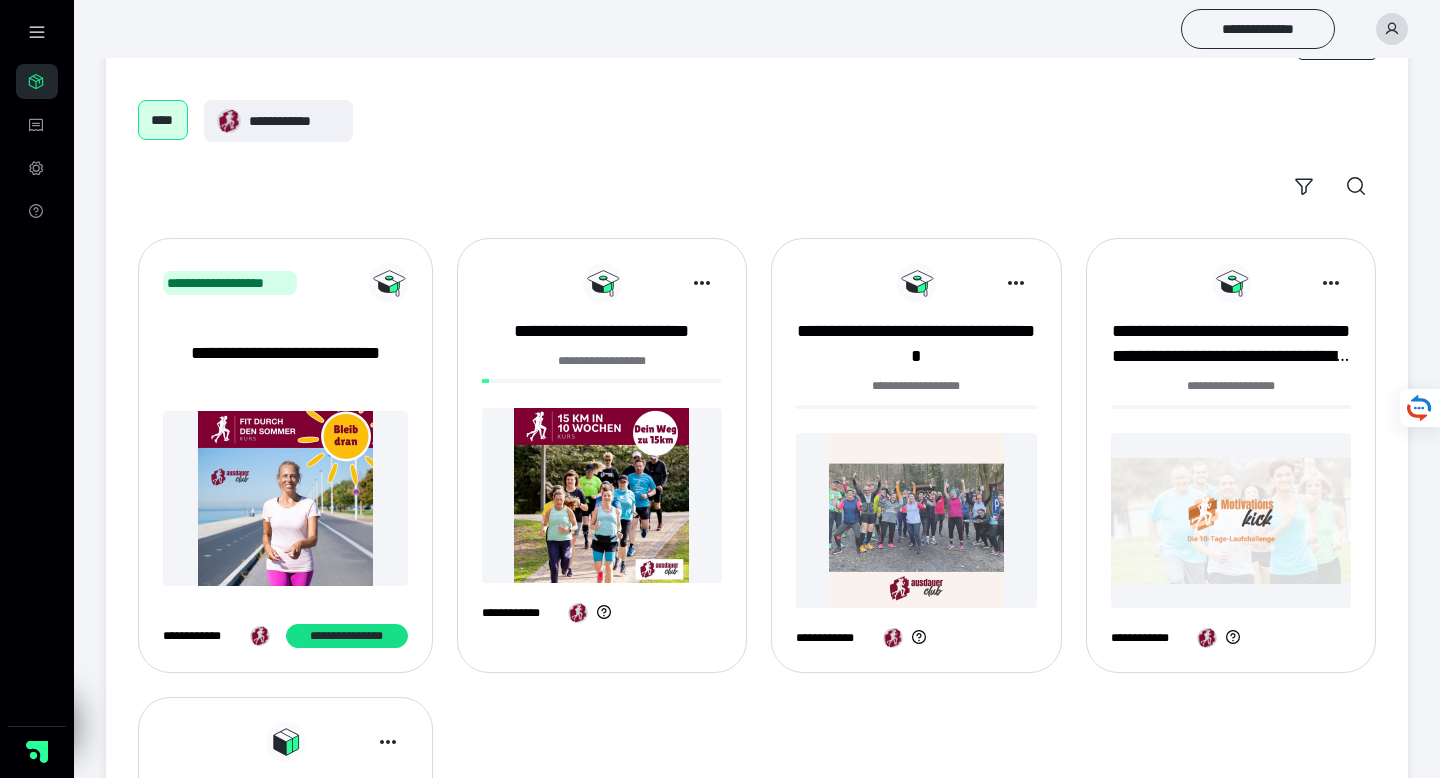 click at bounding box center [916, 520] 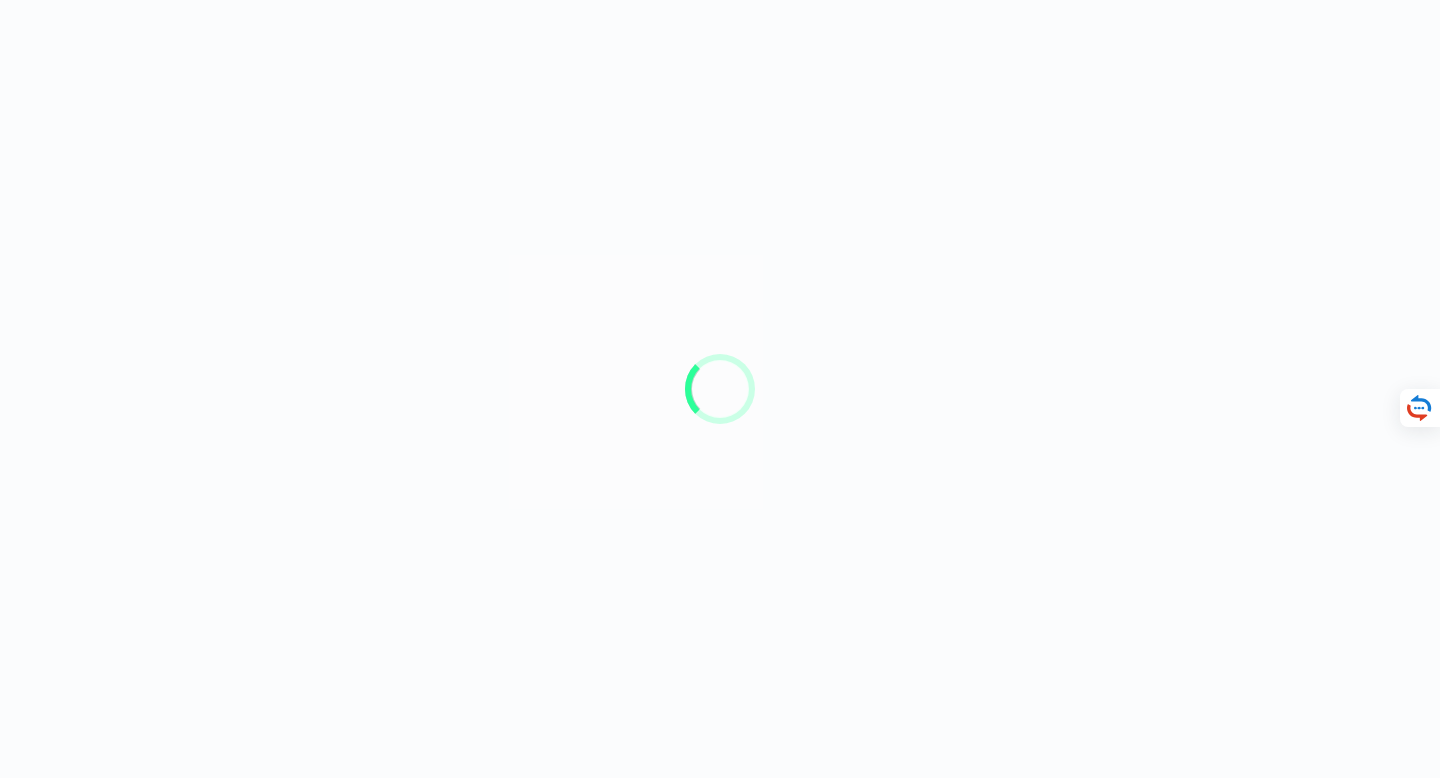 scroll, scrollTop: 0, scrollLeft: 0, axis: both 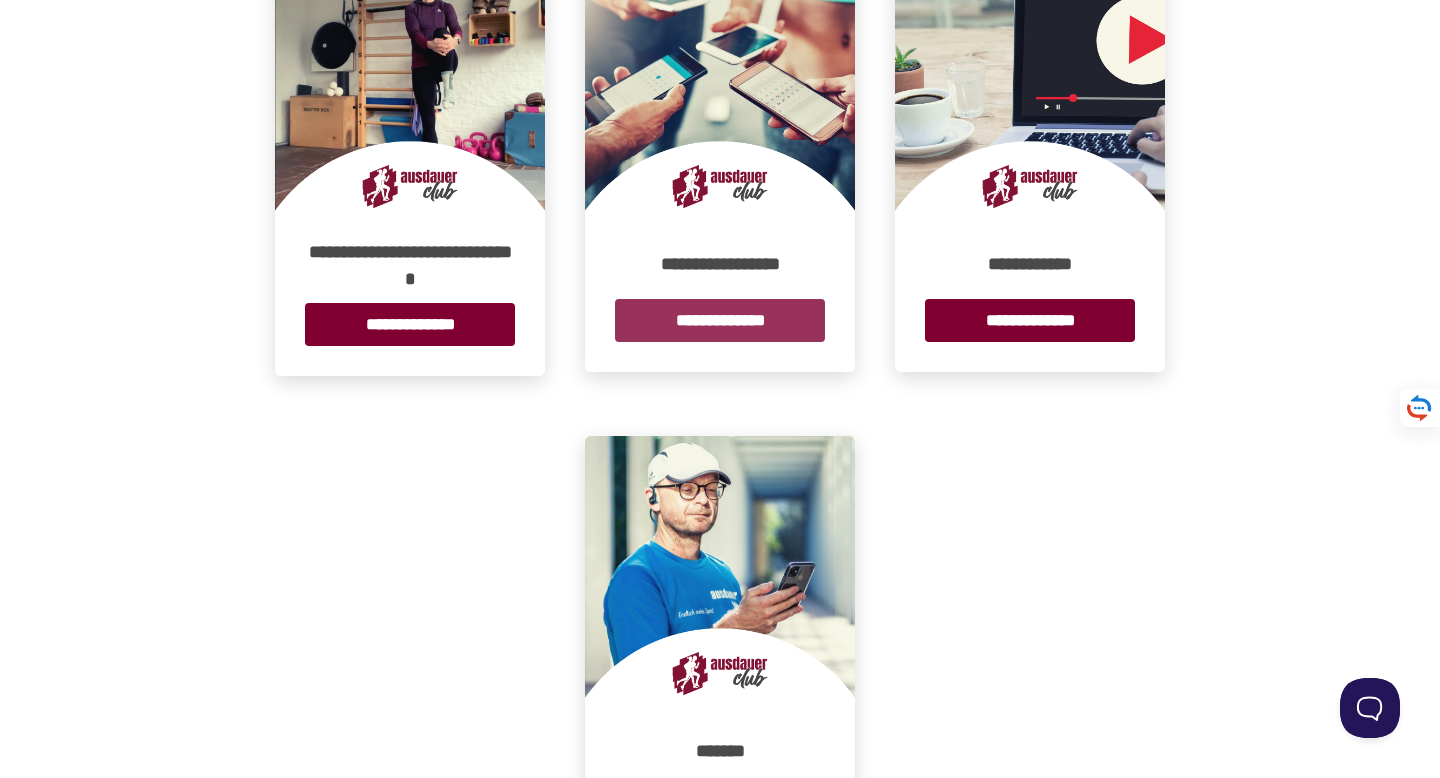 click on "**********" at bounding box center [720, 320] 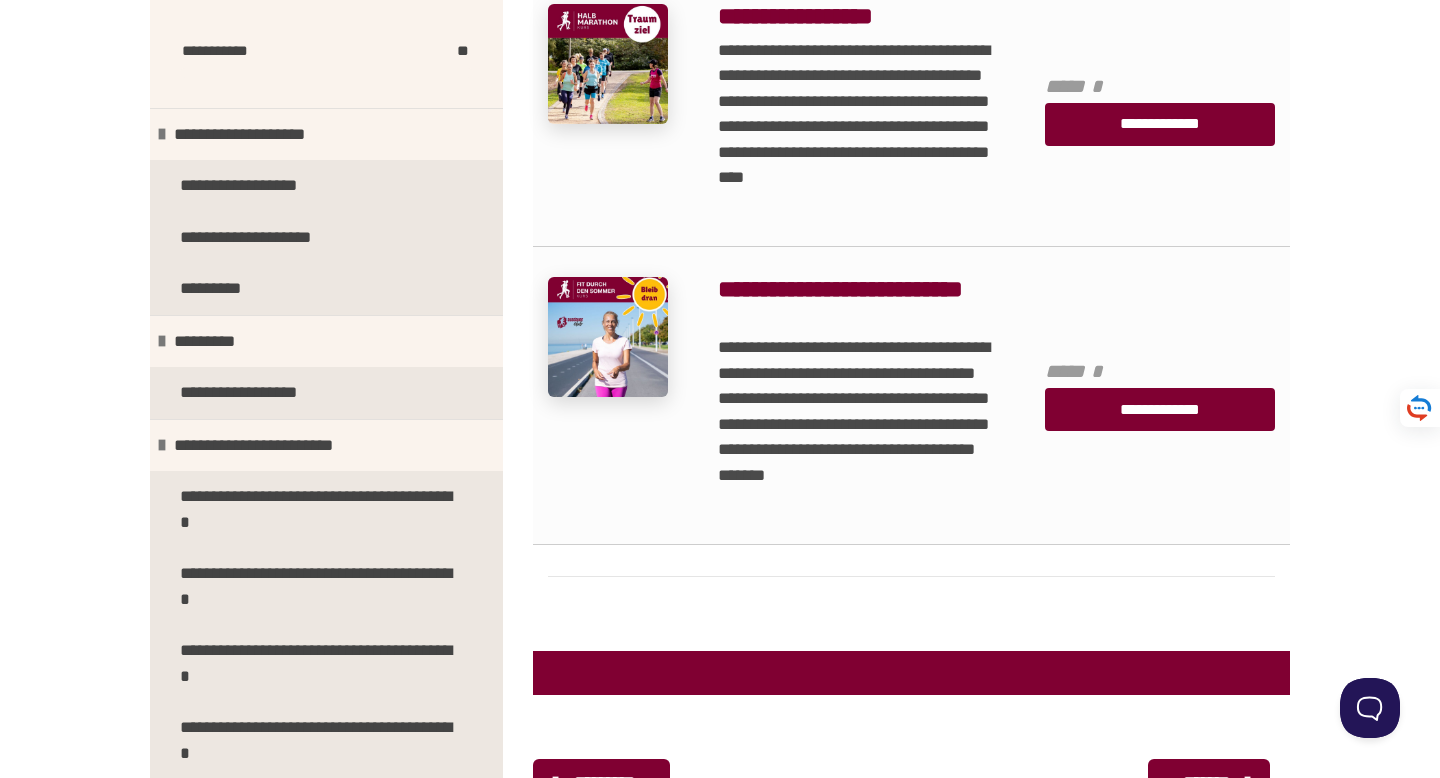scroll, scrollTop: 2780, scrollLeft: 0, axis: vertical 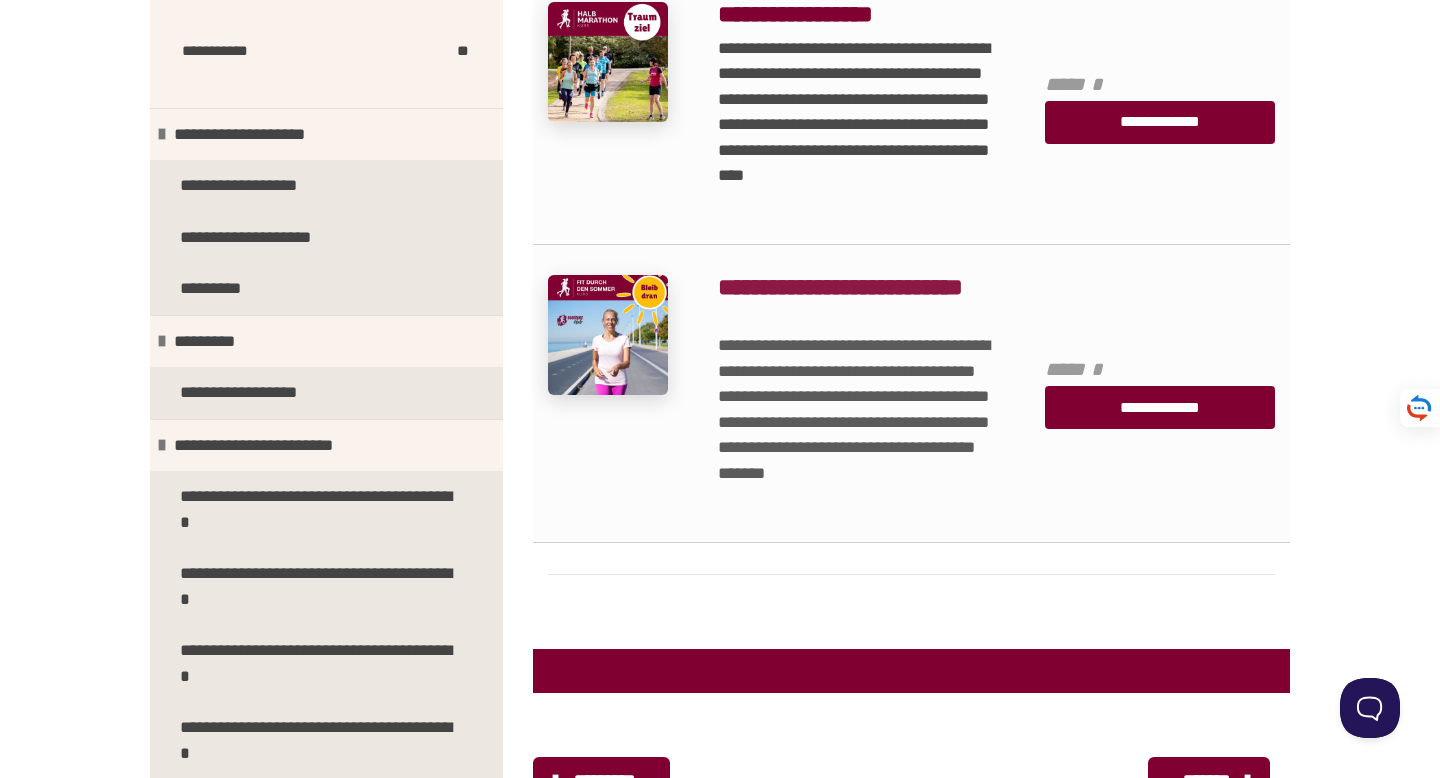 click on "**********" at bounding box center (861, 422) 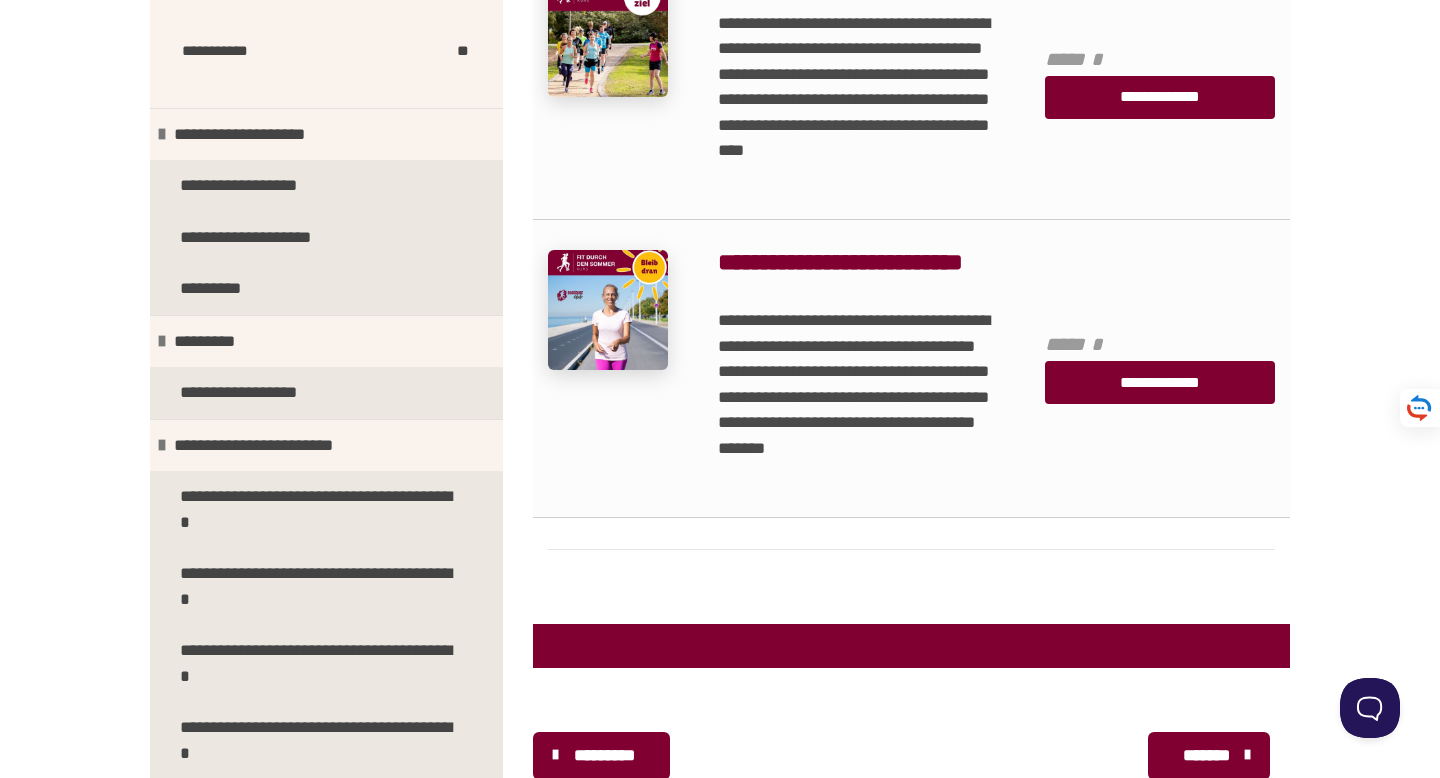 scroll, scrollTop: 2906, scrollLeft: 0, axis: vertical 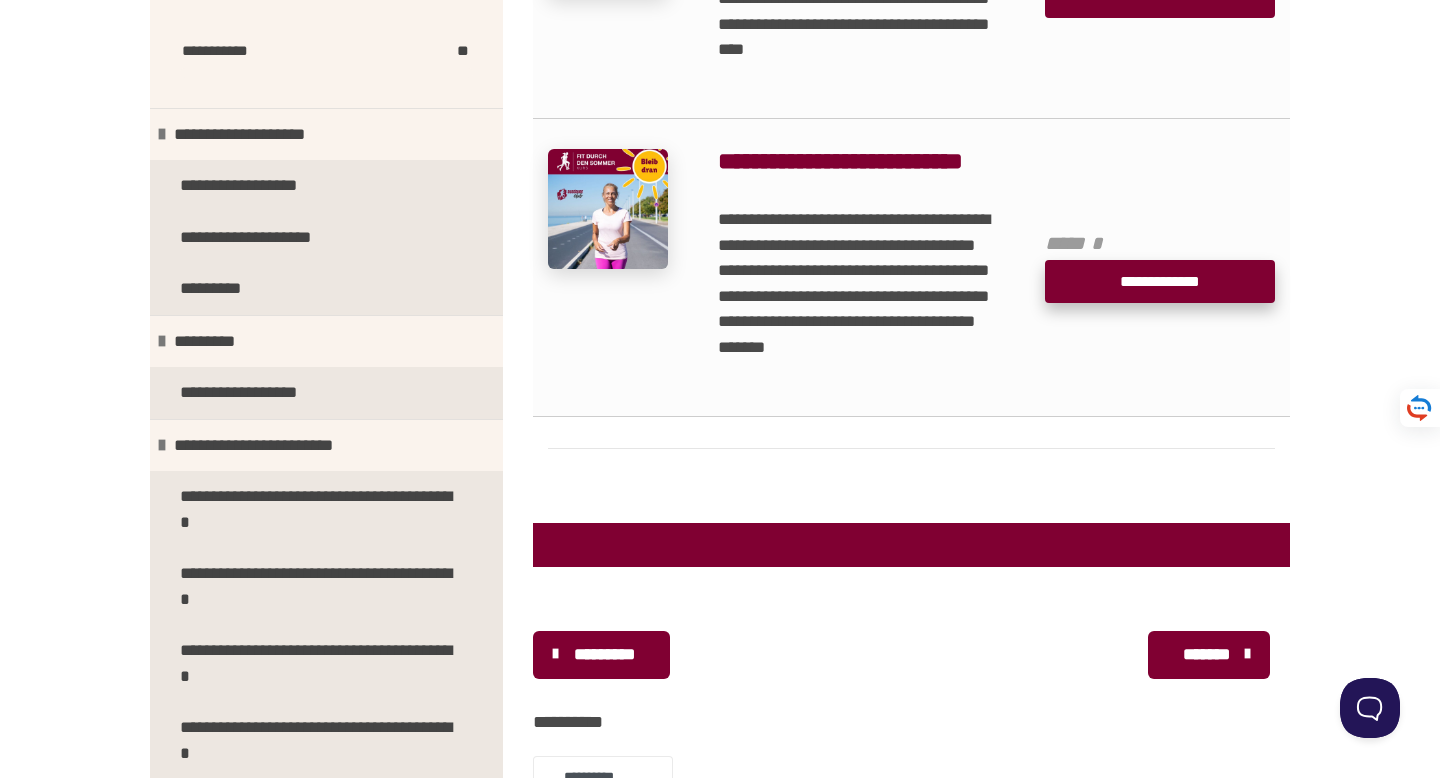 click on "**********" at bounding box center (1160, 281) 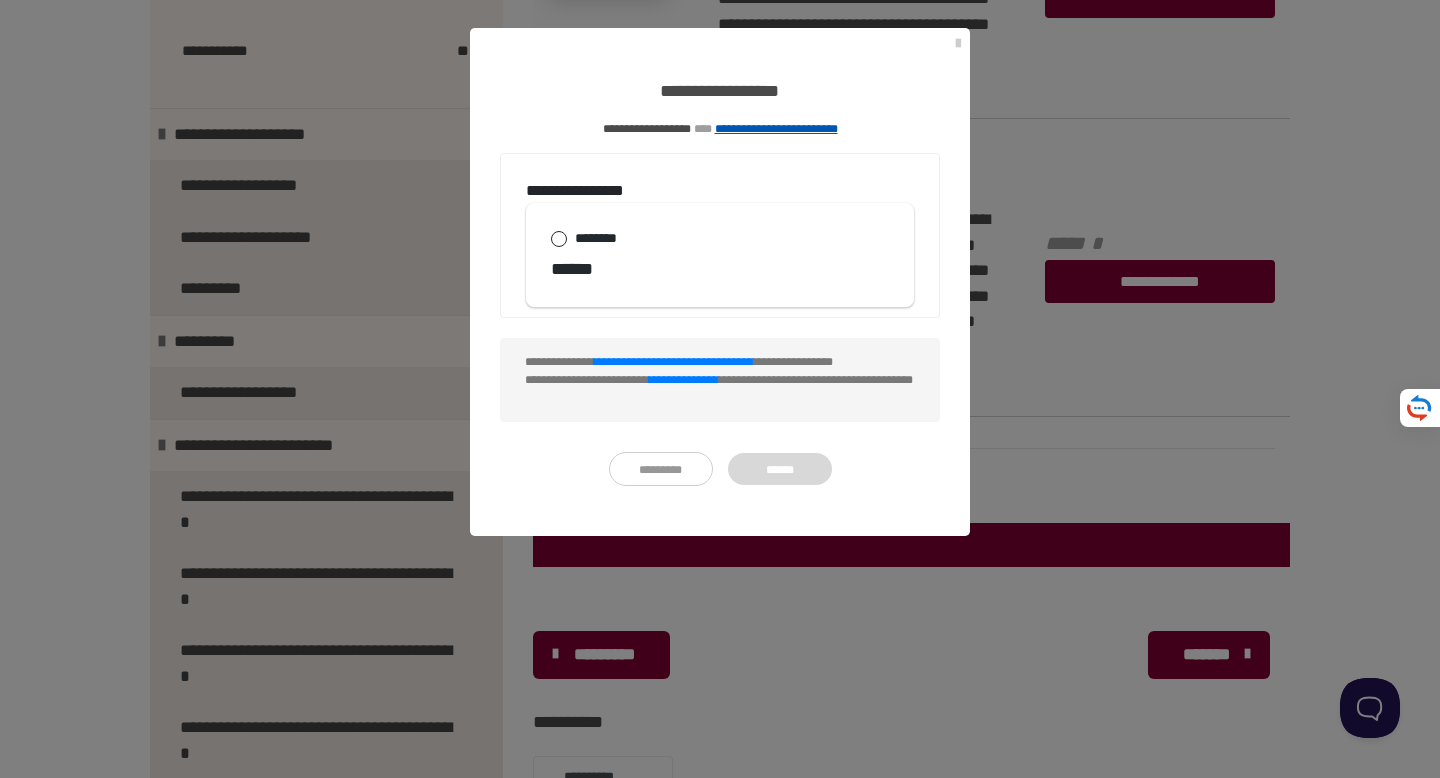 click on "**********" at bounding box center [776, 129] 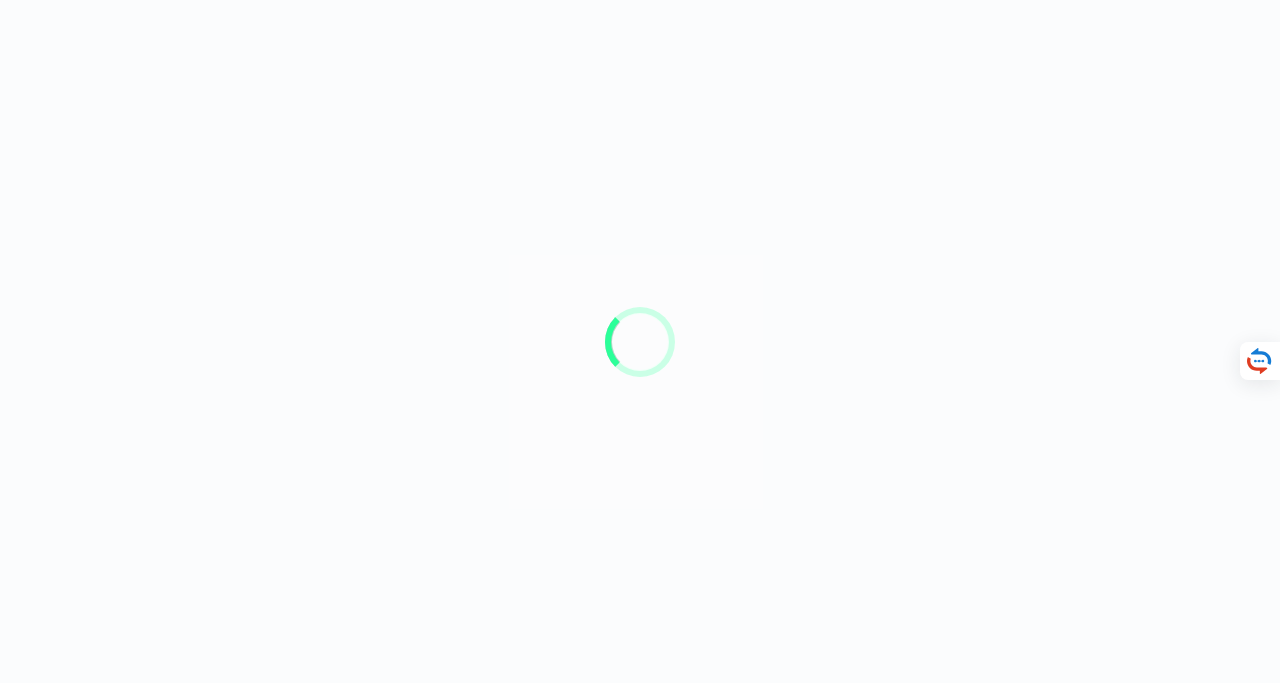 scroll, scrollTop: 0, scrollLeft: 0, axis: both 